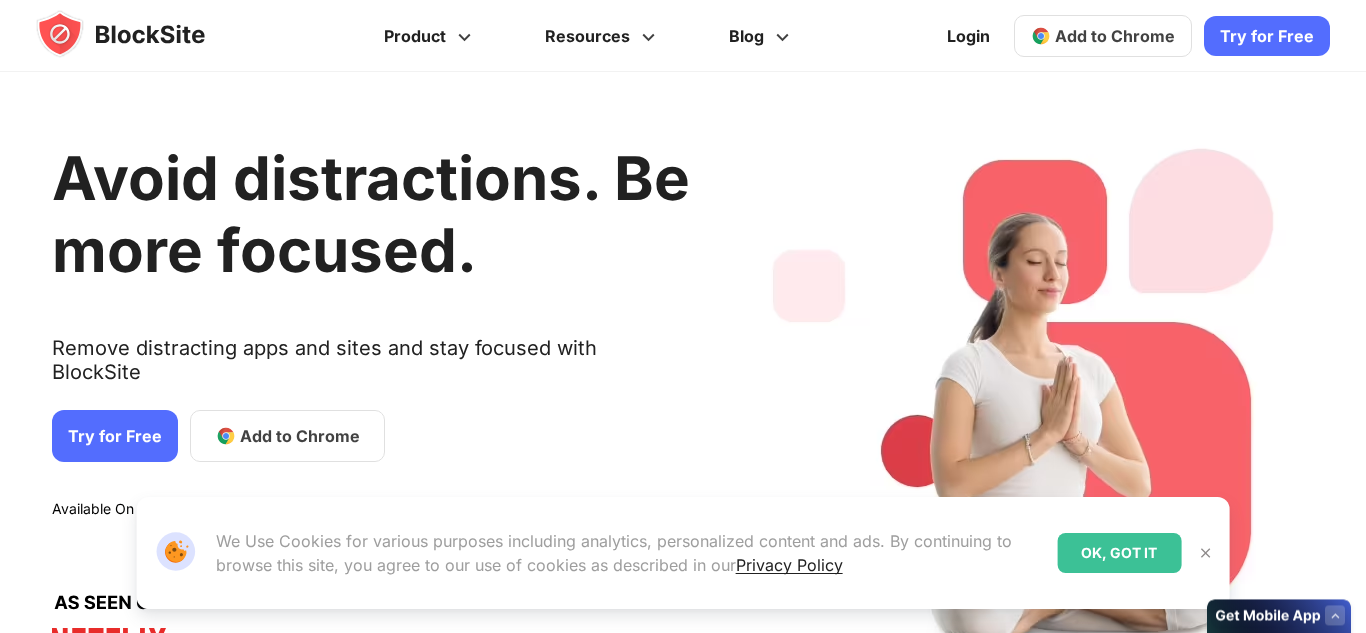 scroll, scrollTop: 0, scrollLeft: 0, axis: both 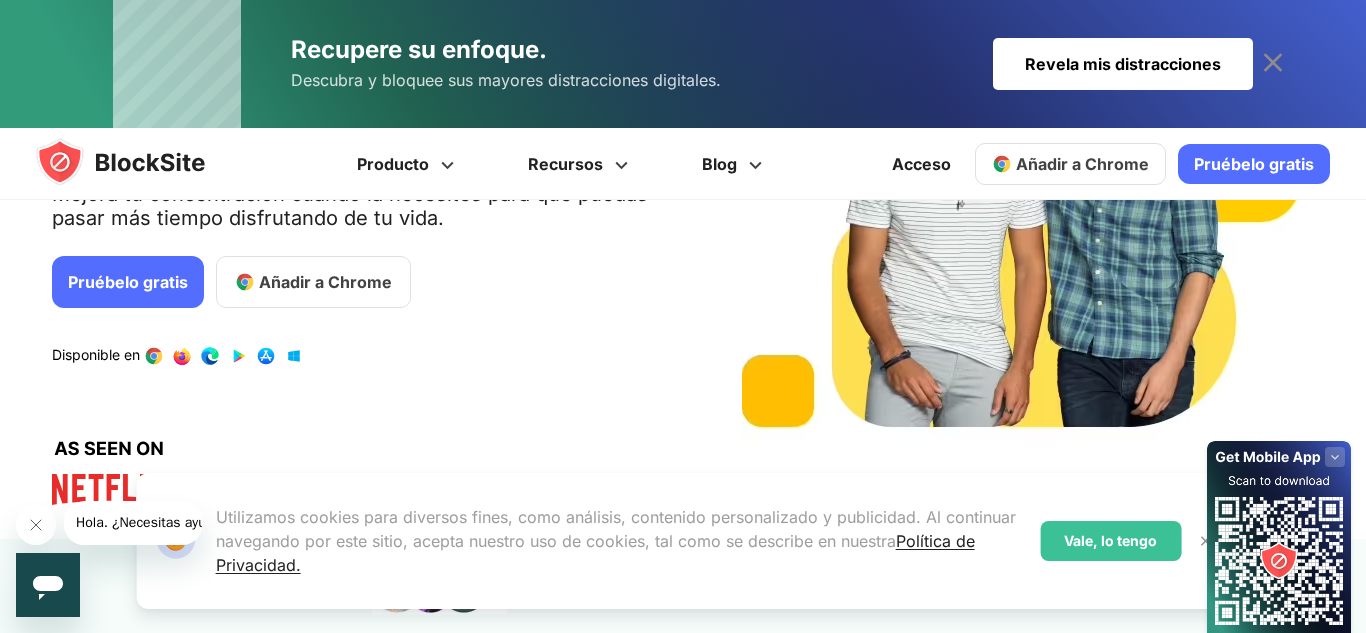 click on "Añadir a Chrome" at bounding box center [325, 282] 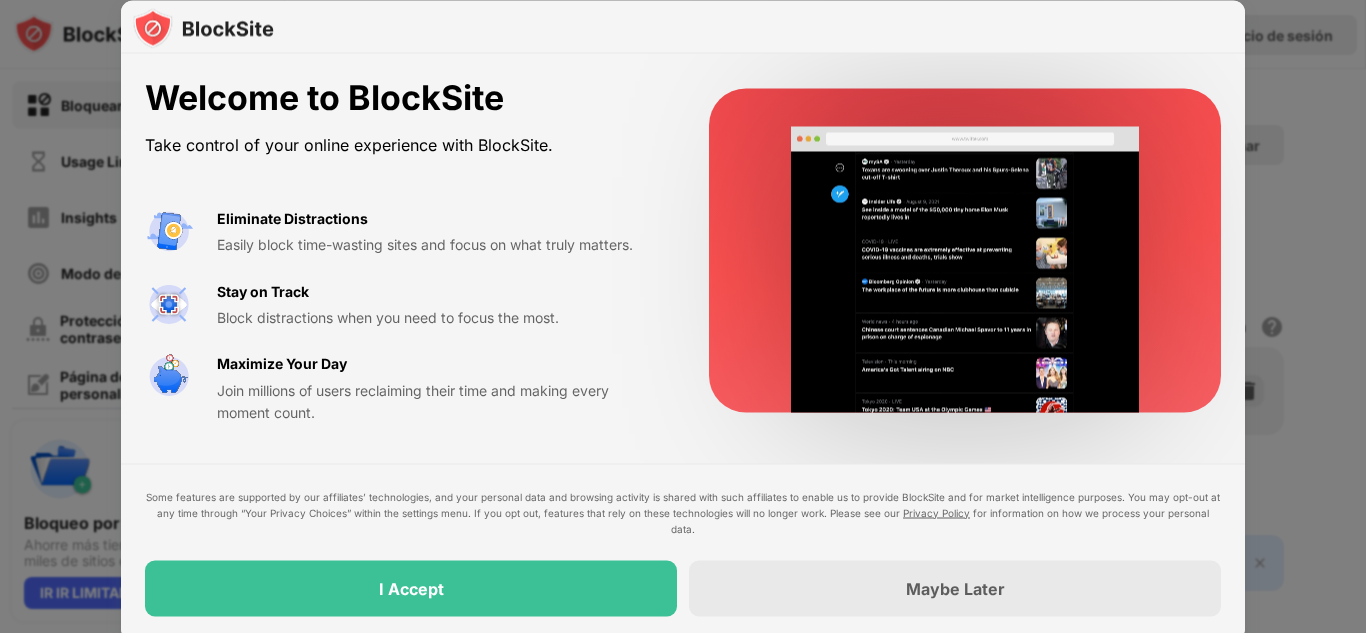 scroll, scrollTop: 0, scrollLeft: 0, axis: both 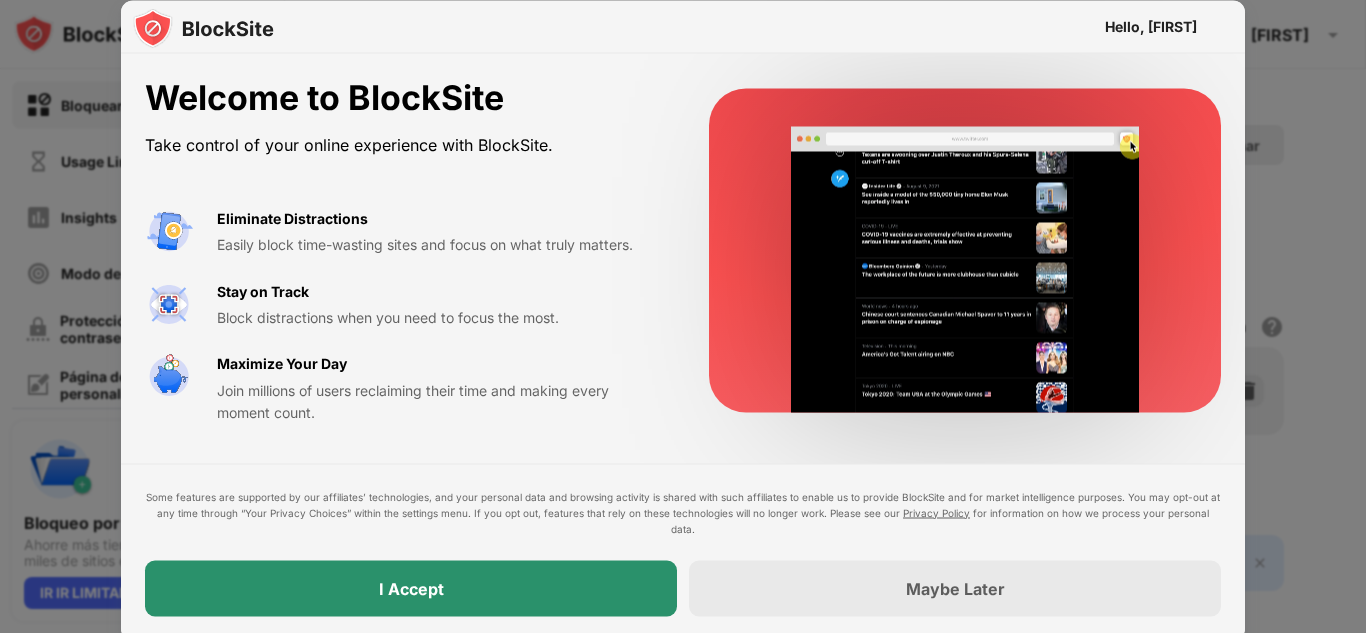 click on "I Accept" at bounding box center [411, 588] 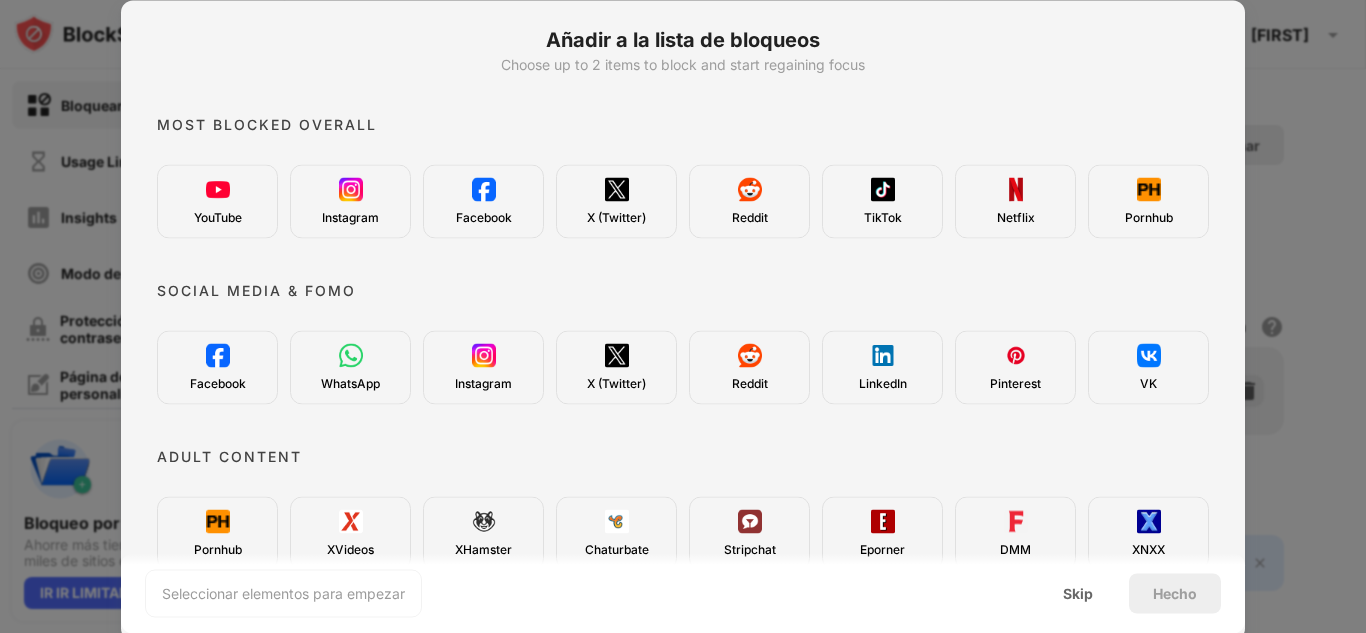 click on "Pornhub" at bounding box center [1149, 217] 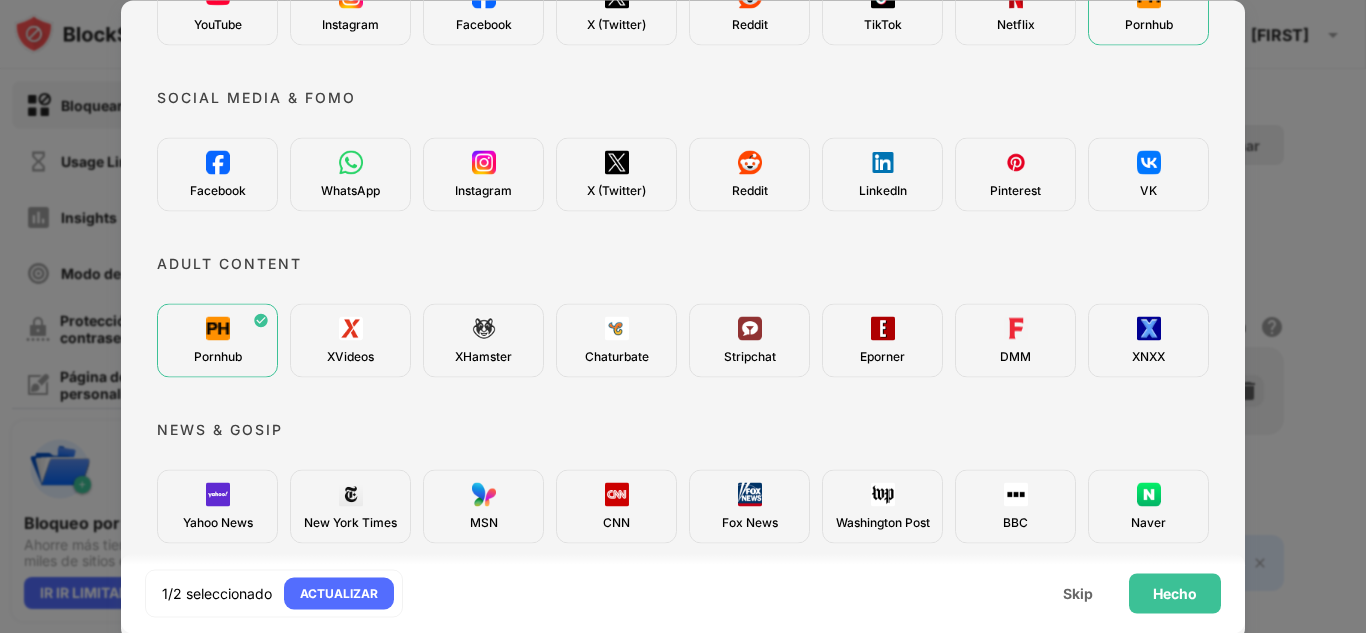 scroll, scrollTop: 192, scrollLeft: 0, axis: vertical 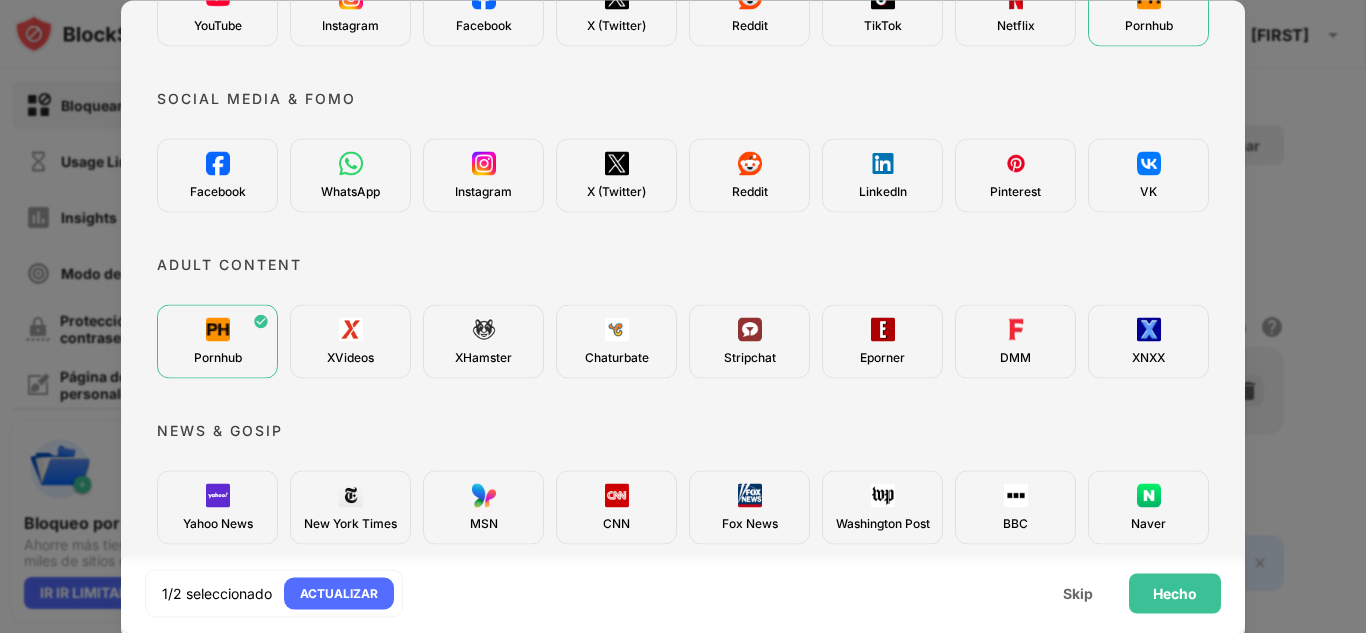 click on "XVideos" at bounding box center (350, 357) 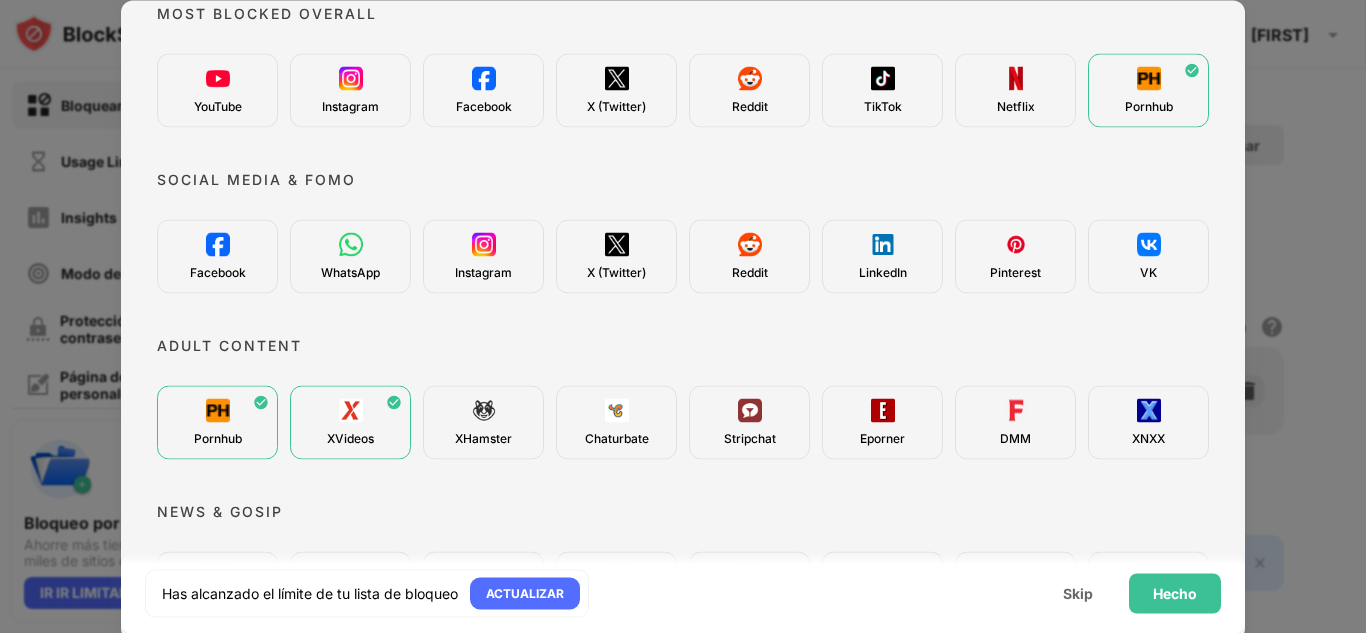 scroll, scrollTop: 0, scrollLeft: 0, axis: both 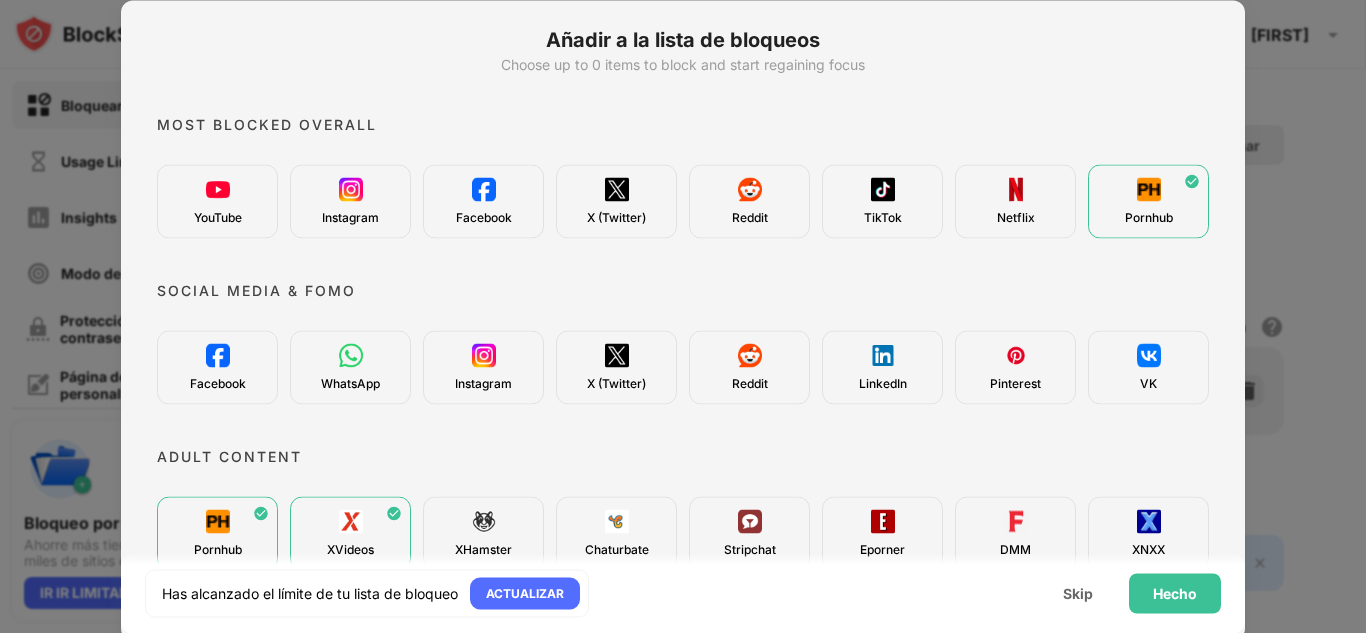 click on "Facebook" at bounding box center (483, 201) 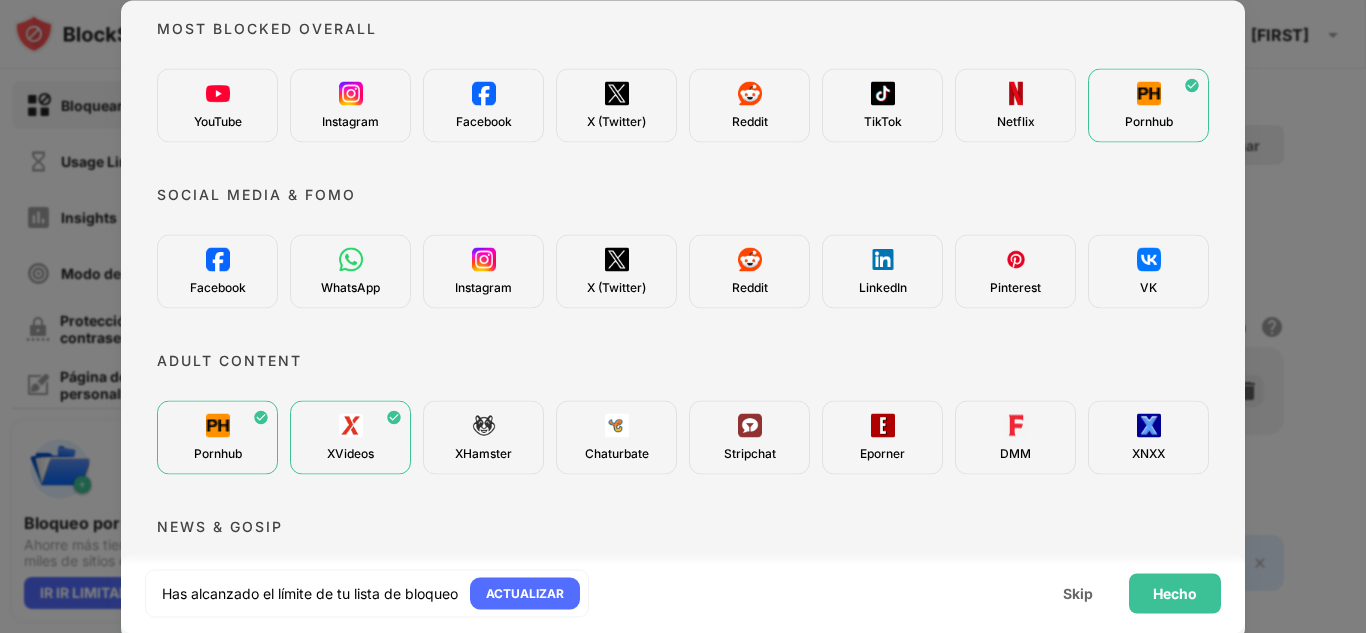 scroll, scrollTop: 97, scrollLeft: 0, axis: vertical 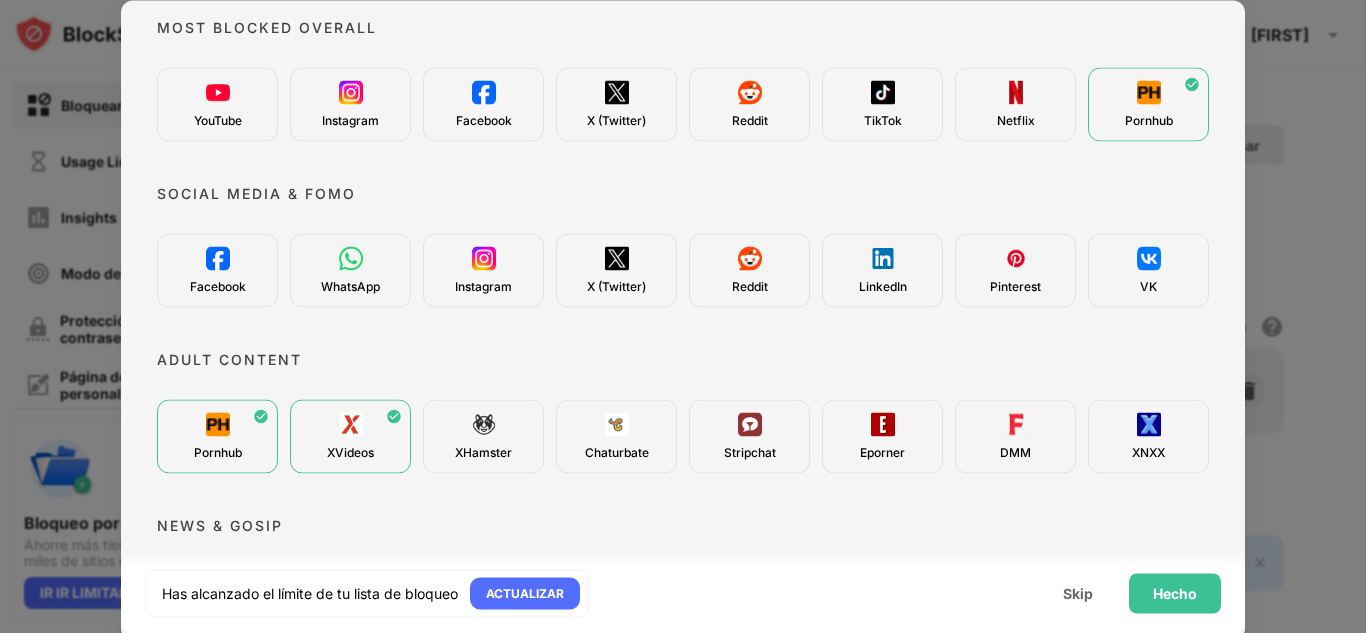 click on "Reddit" at bounding box center [750, 120] 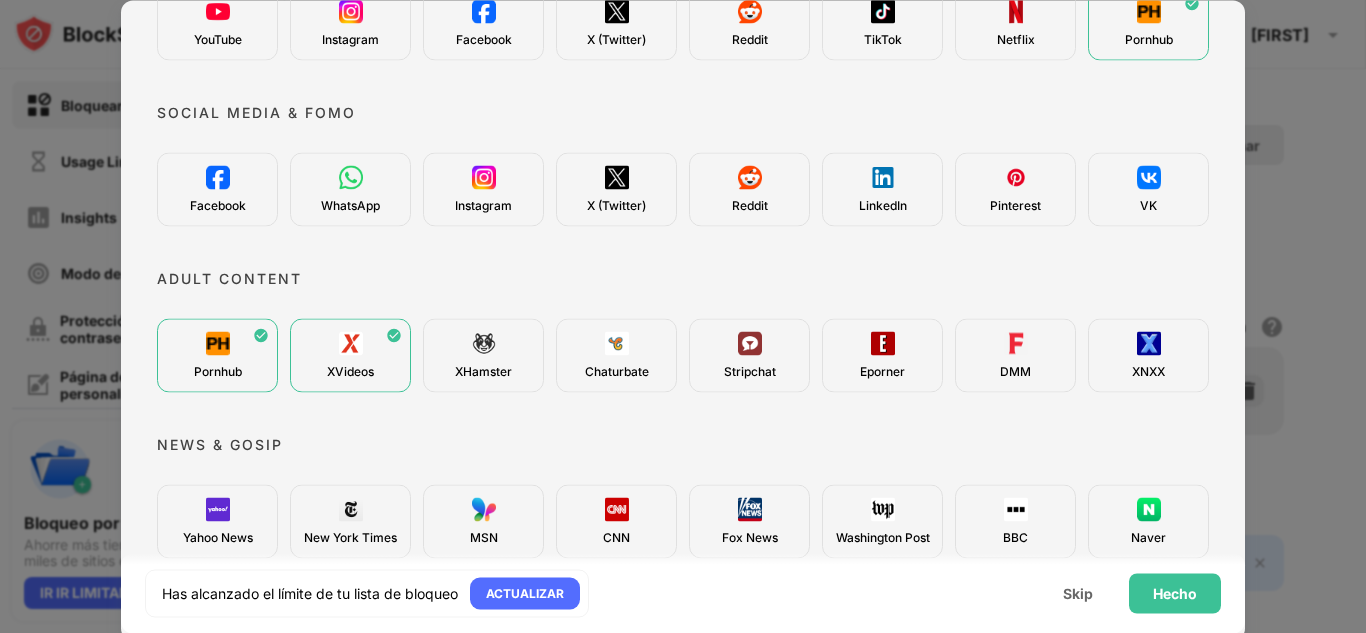 scroll, scrollTop: 181, scrollLeft: 0, axis: vertical 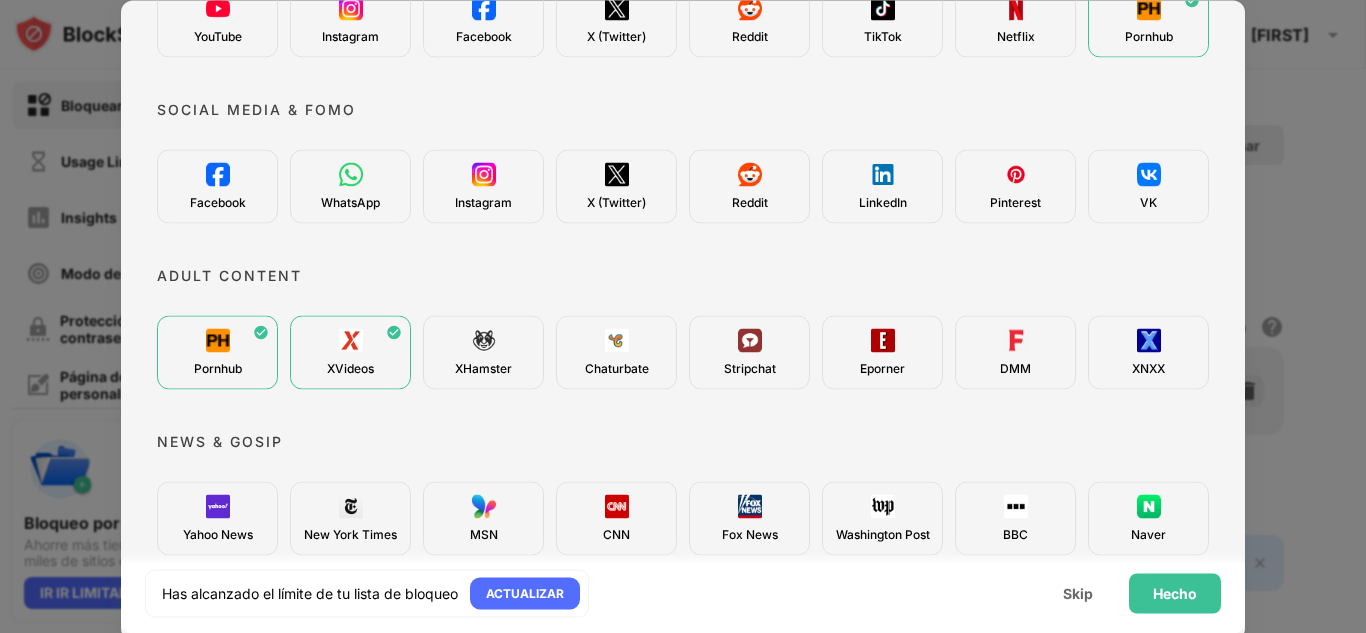 click at bounding box center (1149, 340) 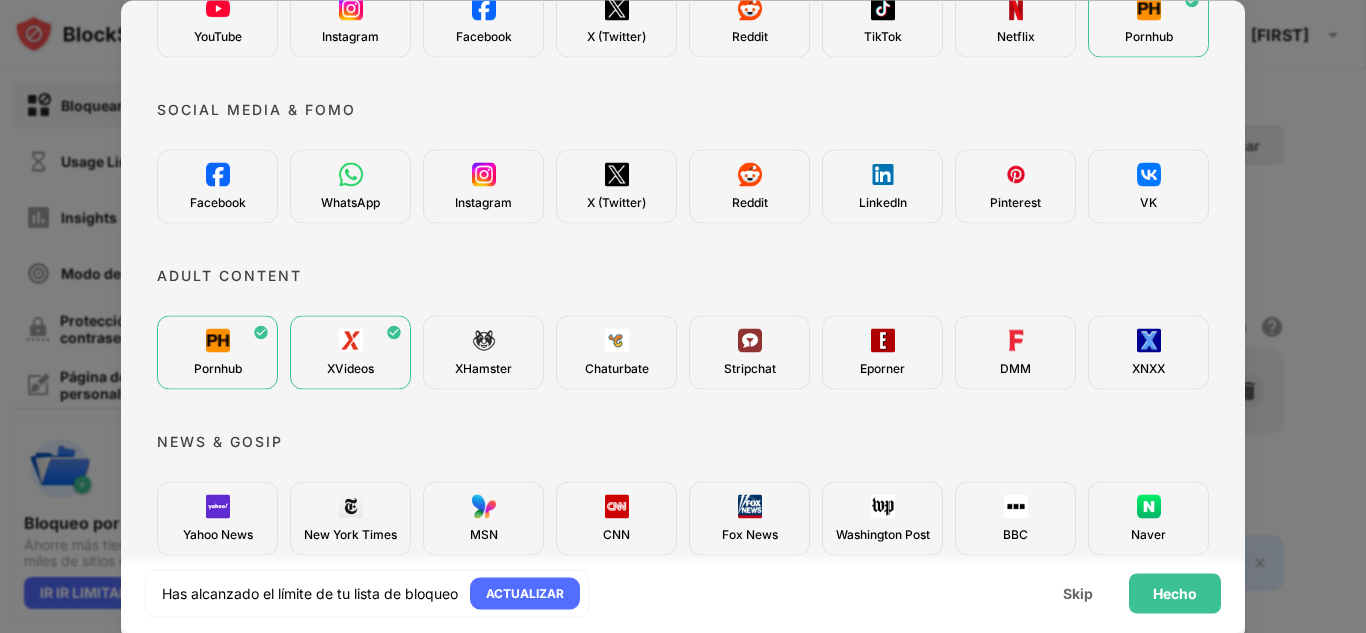 scroll, scrollTop: 0, scrollLeft: 0, axis: both 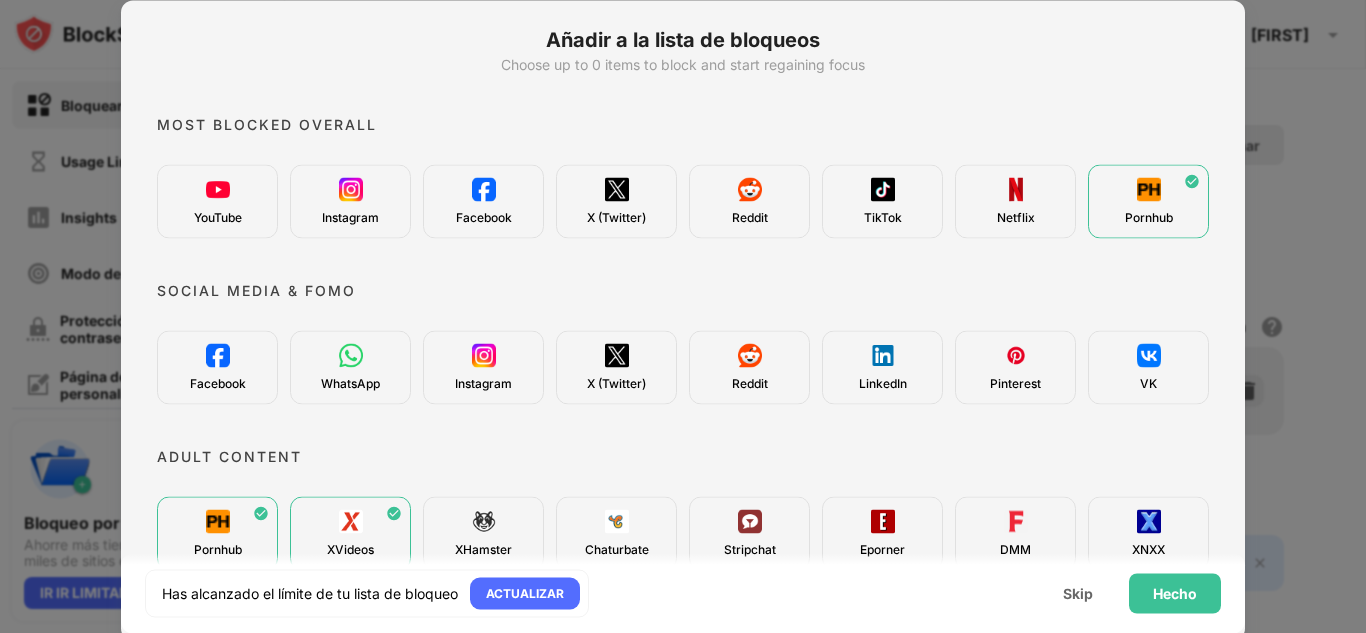 click on "Pinterest" at bounding box center [1015, 383] 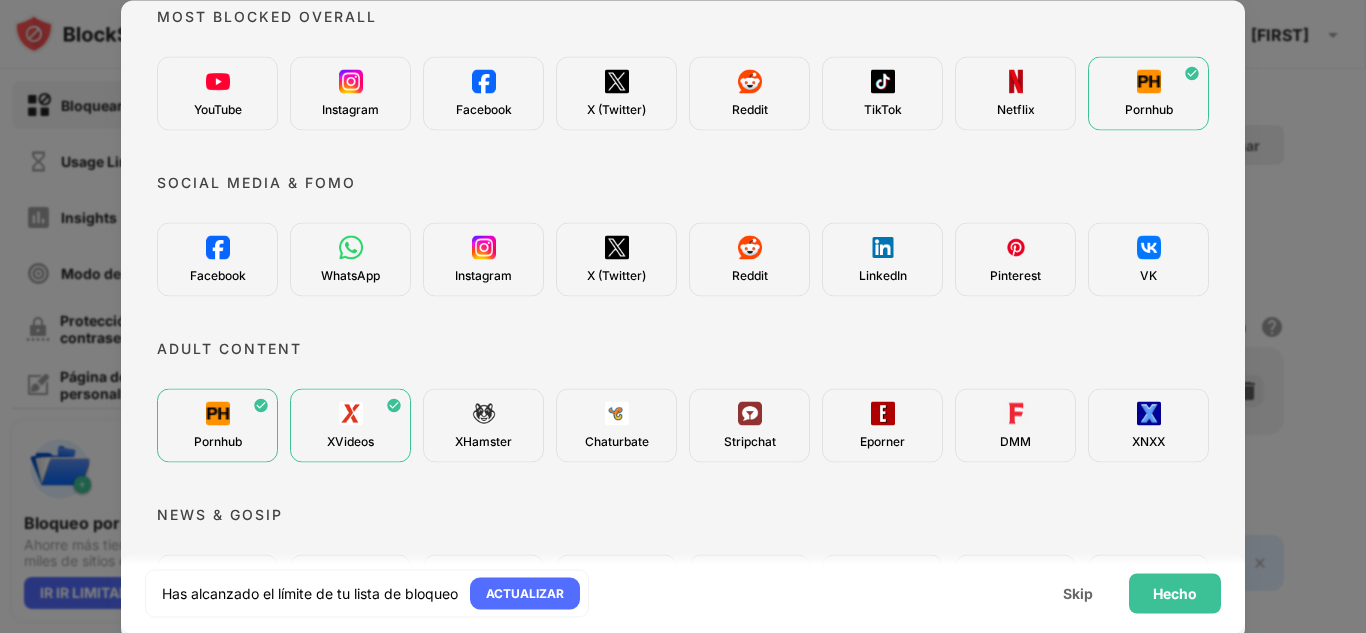 scroll, scrollTop: 111, scrollLeft: 0, axis: vertical 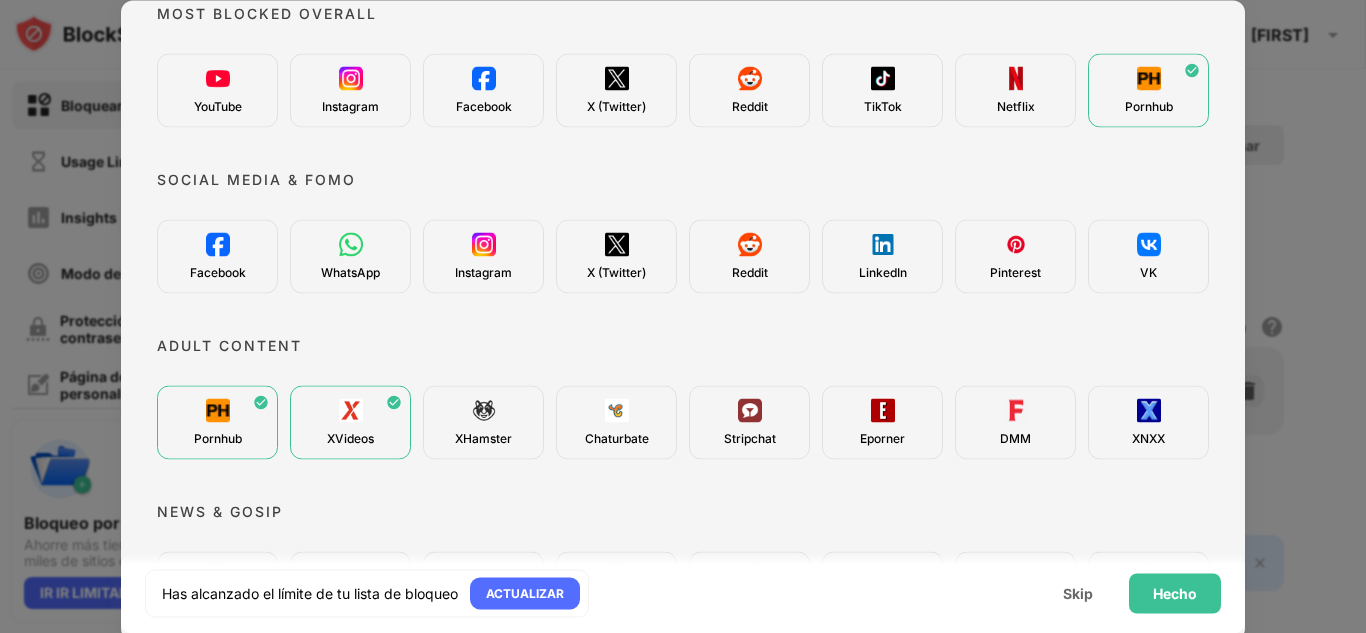 click on "ACTUALIZAR" at bounding box center [525, 593] 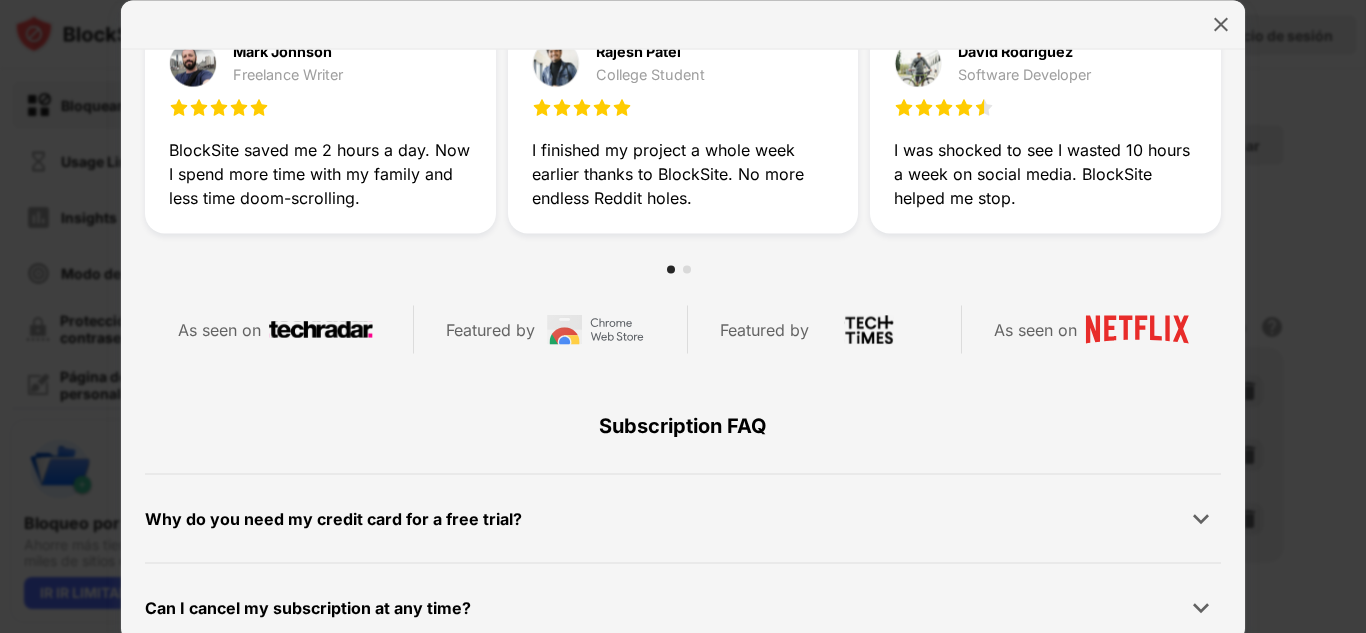 scroll, scrollTop: 678, scrollLeft: 0, axis: vertical 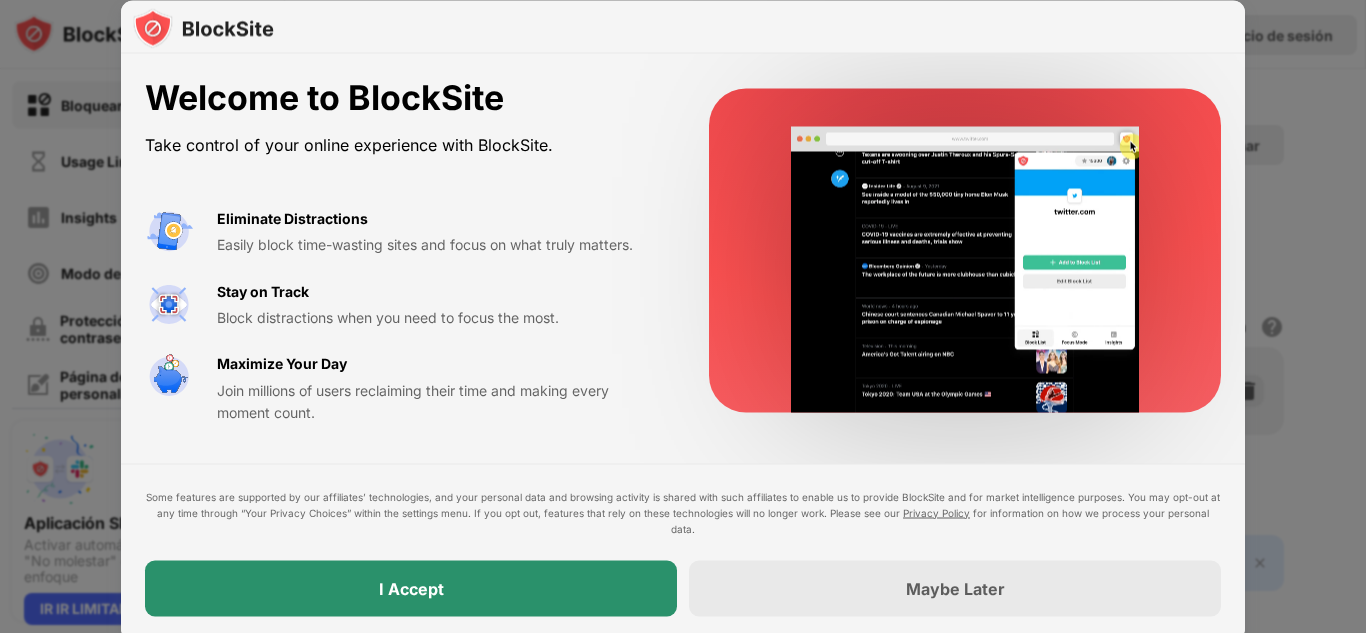 click on "I Accept" at bounding box center (411, 588) 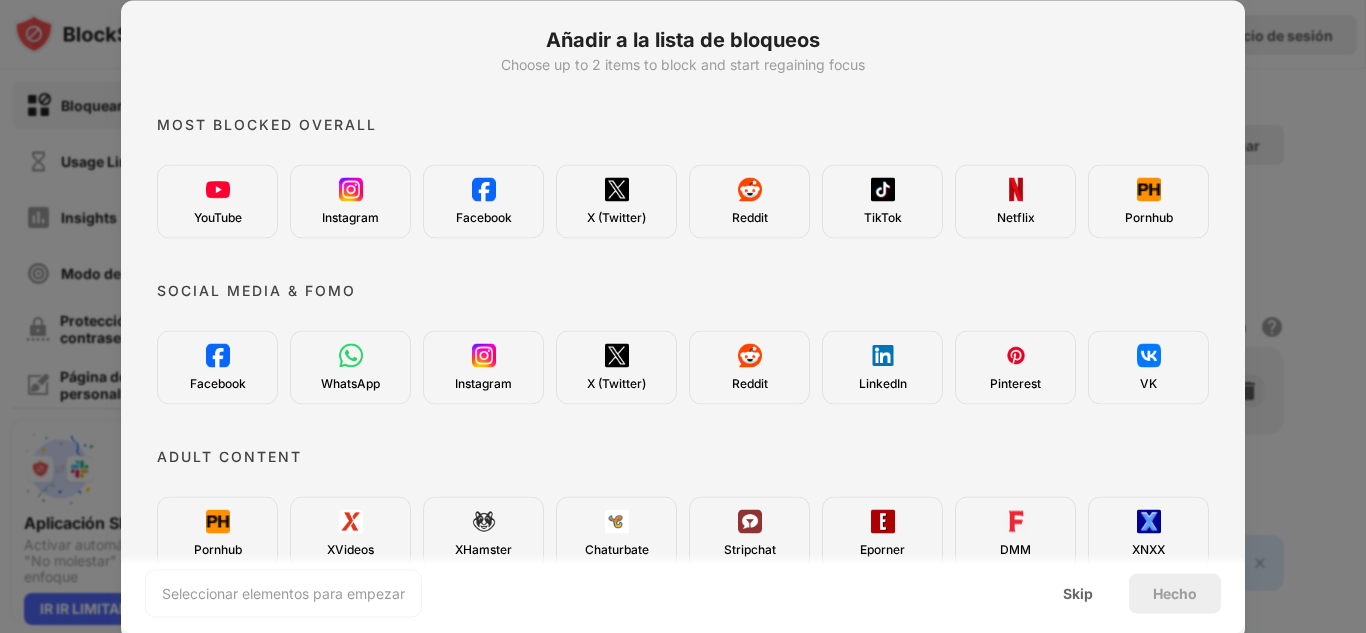 click on "Pornhub" at bounding box center [1149, 217] 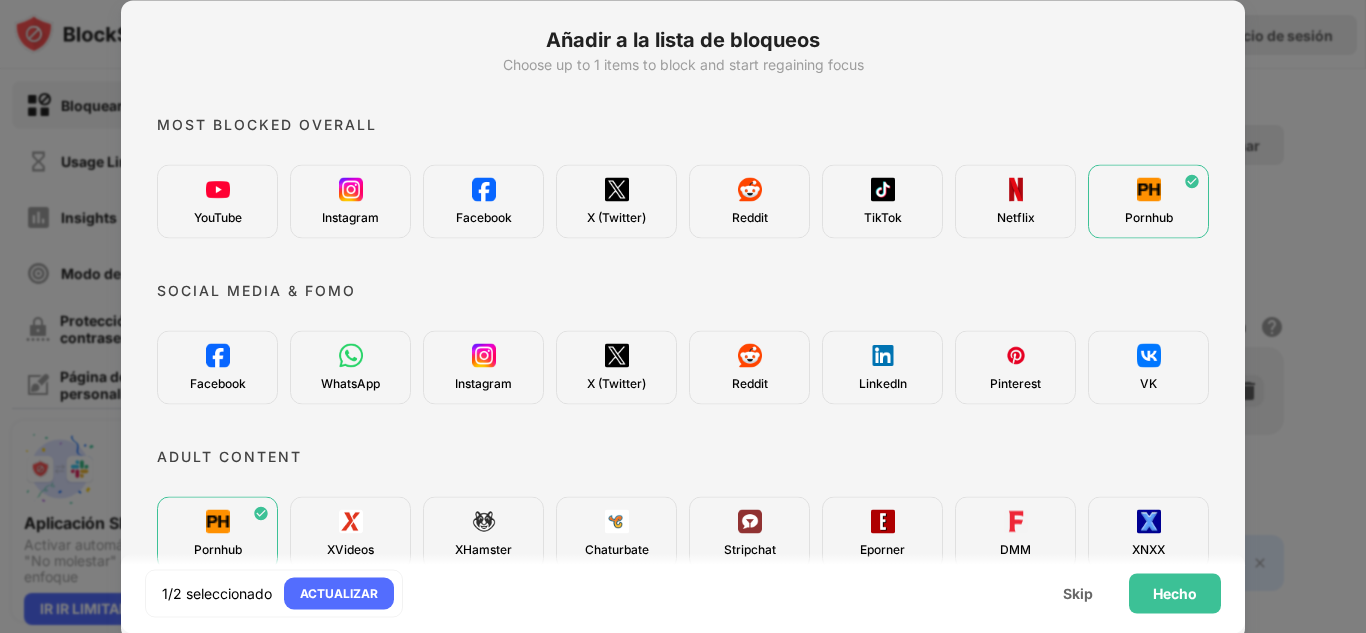 click on "Netflix" at bounding box center (1015, 201) 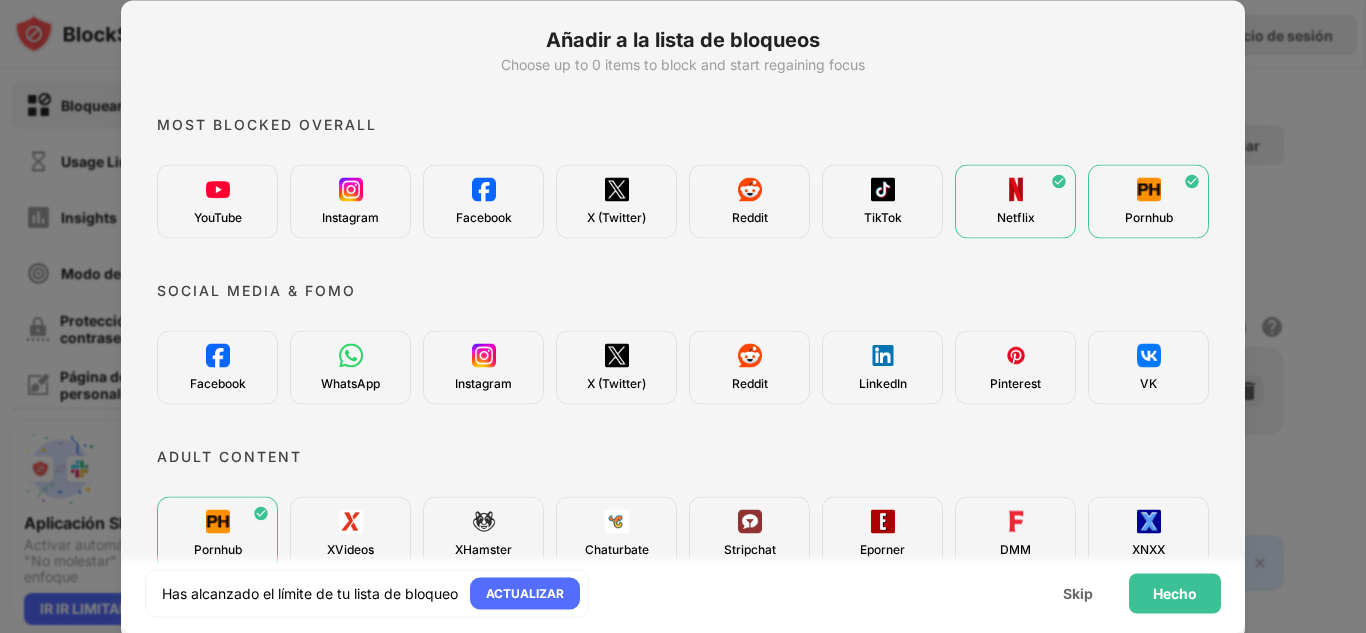 click on "Netflix" at bounding box center [1016, 217] 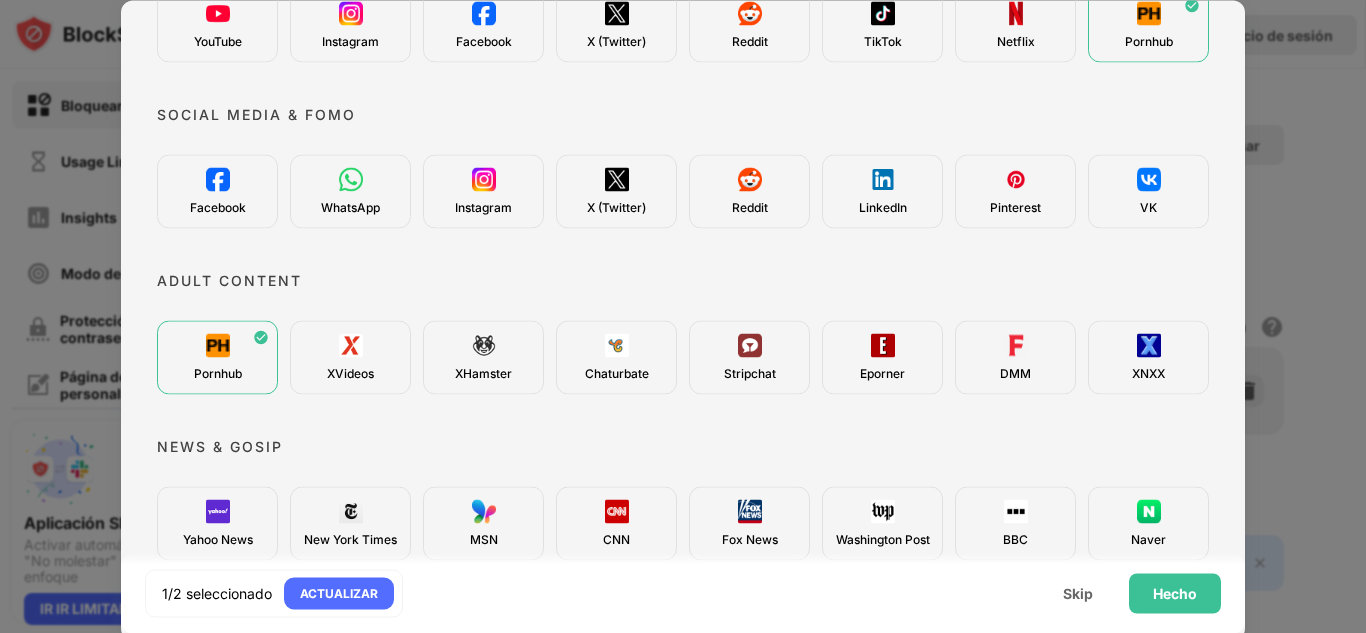 scroll, scrollTop: 197, scrollLeft: 0, axis: vertical 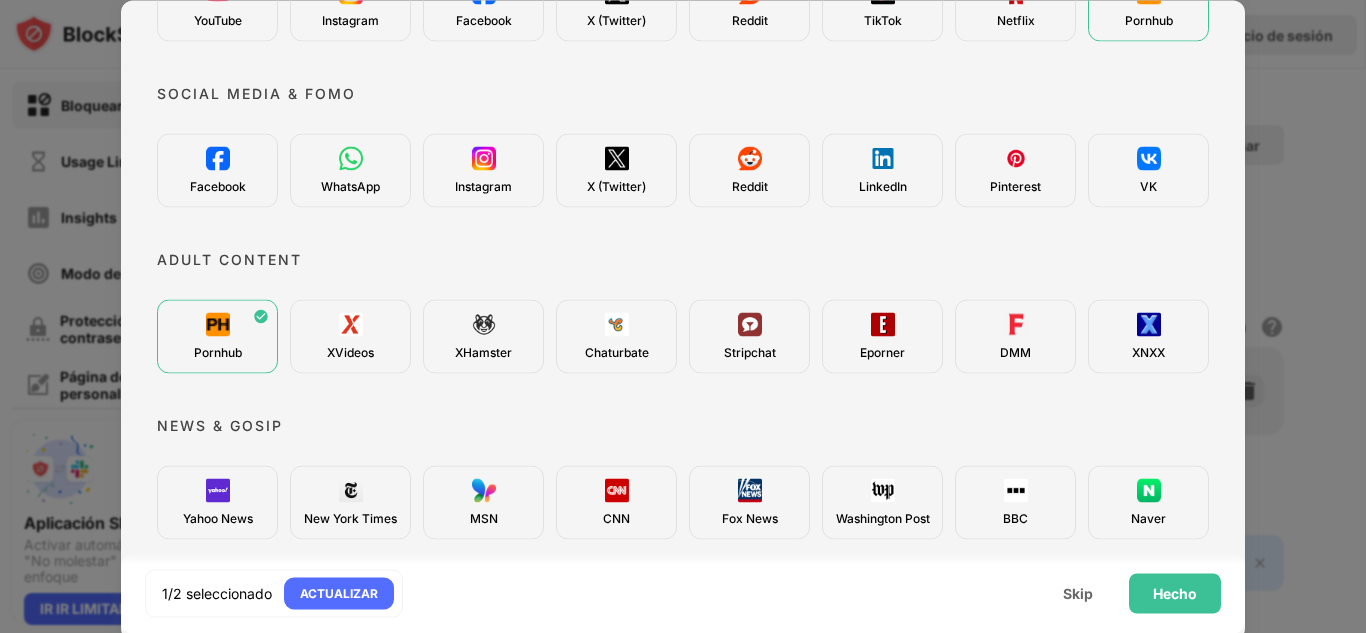 click at bounding box center [351, 324] 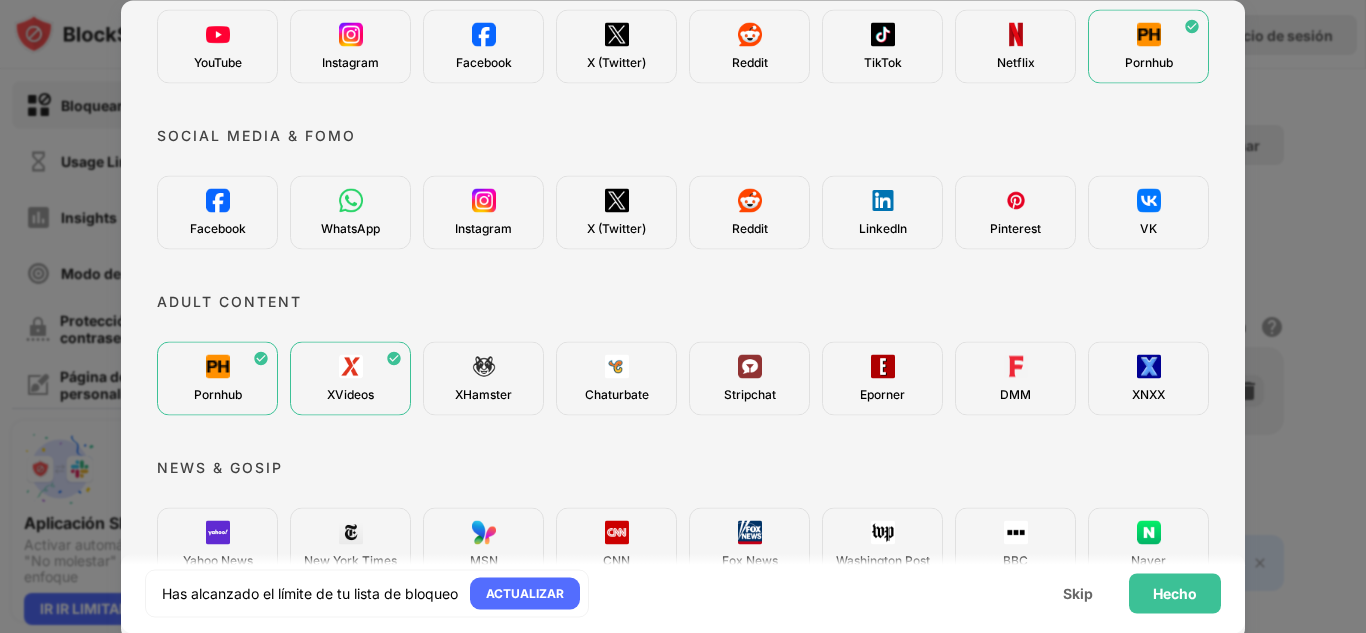 scroll, scrollTop: 0, scrollLeft: 0, axis: both 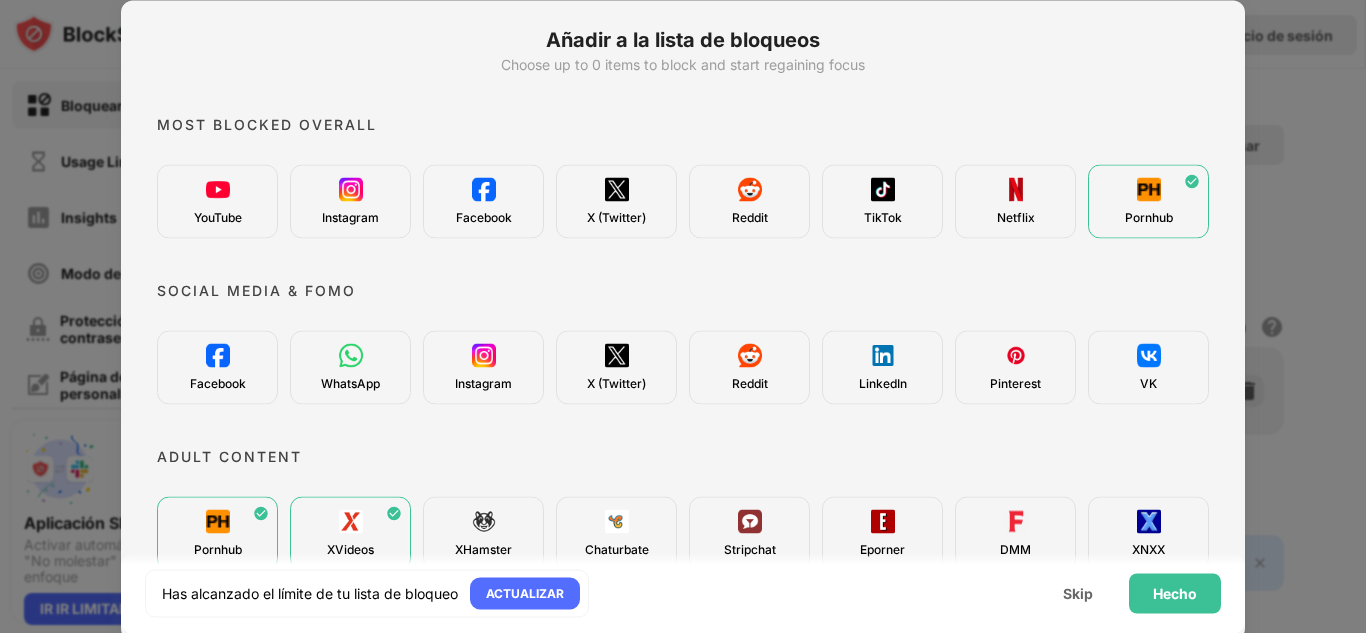 click at bounding box center (1149, 521) 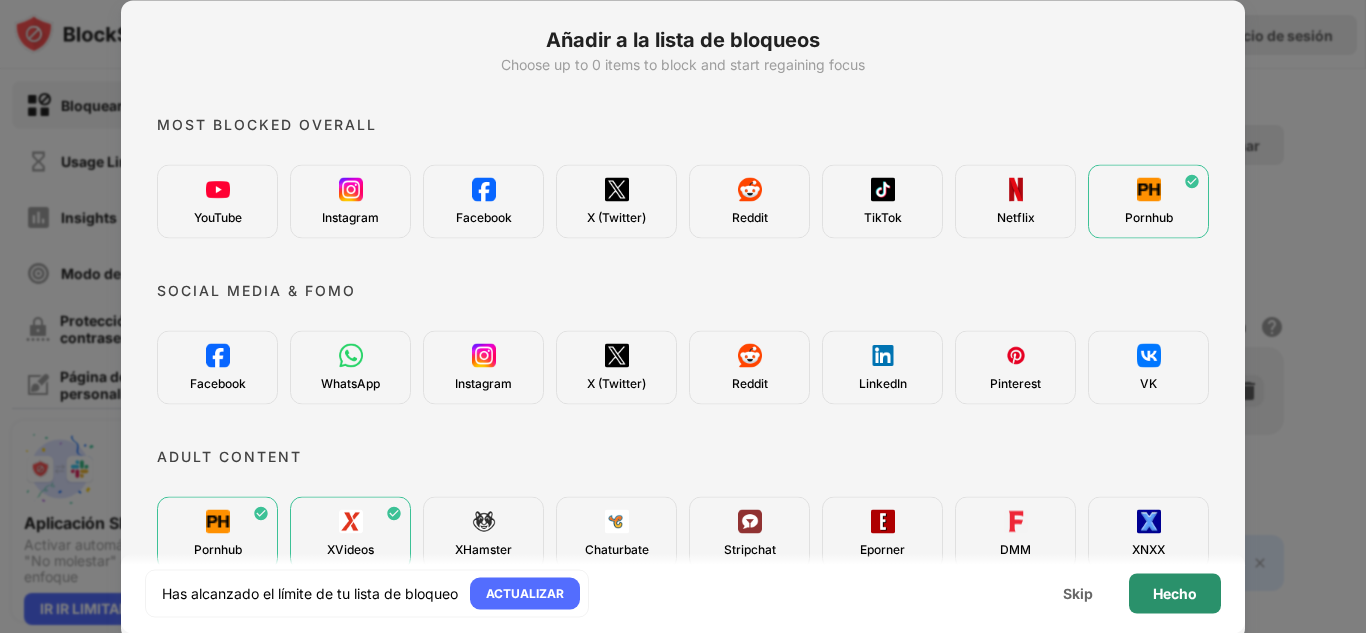 click on "Hecho" at bounding box center (1175, 593) 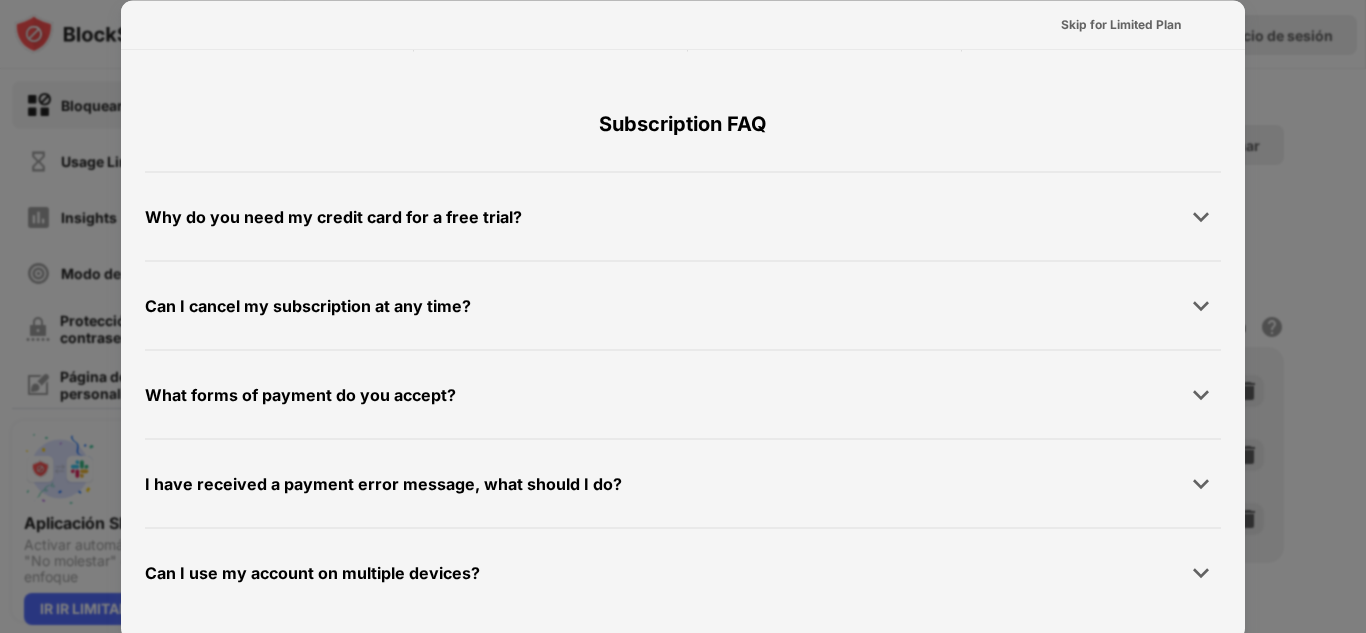scroll, scrollTop: 0, scrollLeft: 0, axis: both 